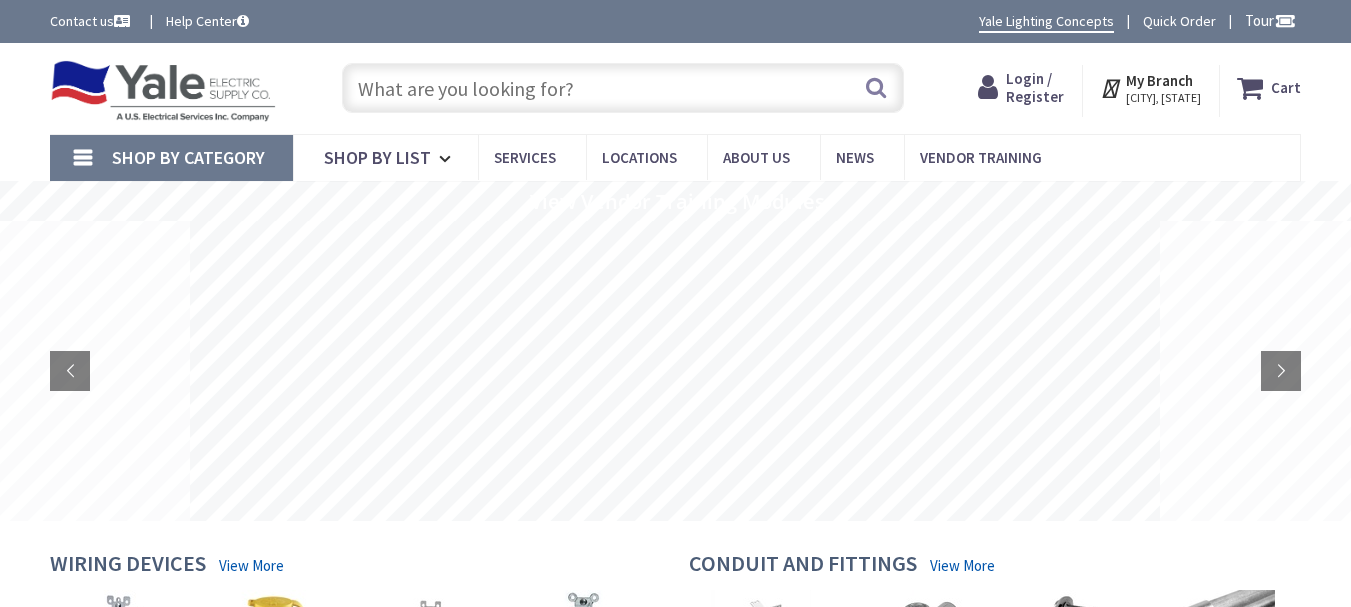 scroll, scrollTop: 0, scrollLeft: 0, axis: both 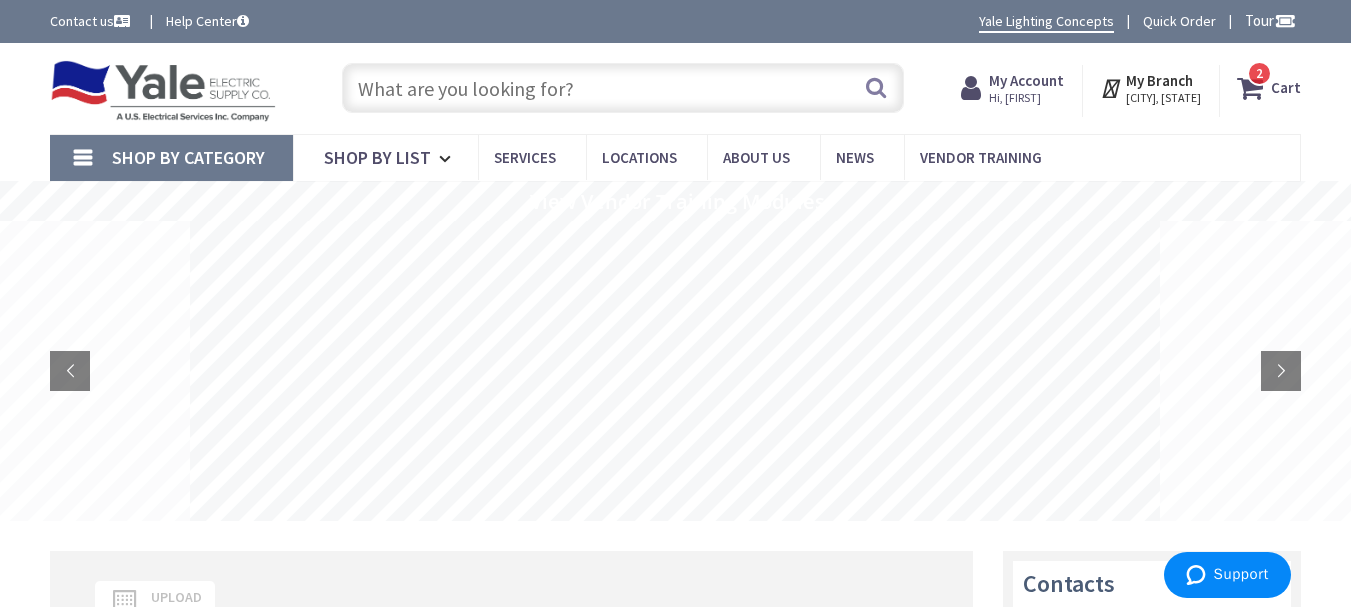 click at bounding box center (623, 88) 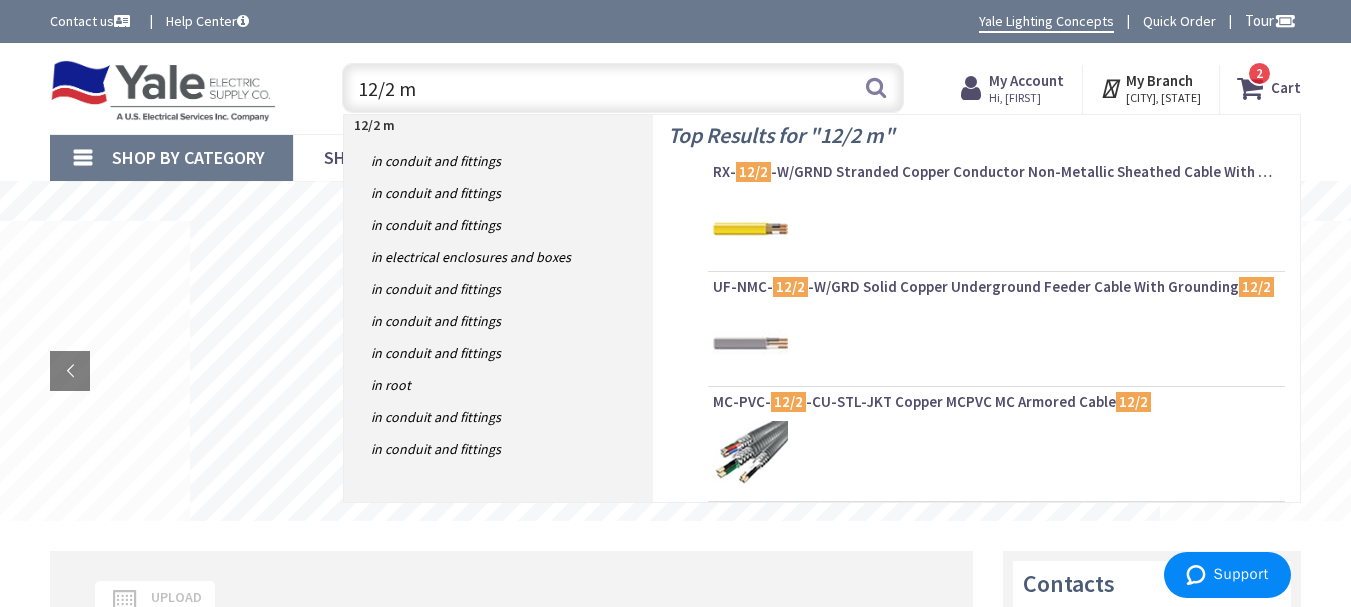 type on "12/2 mc" 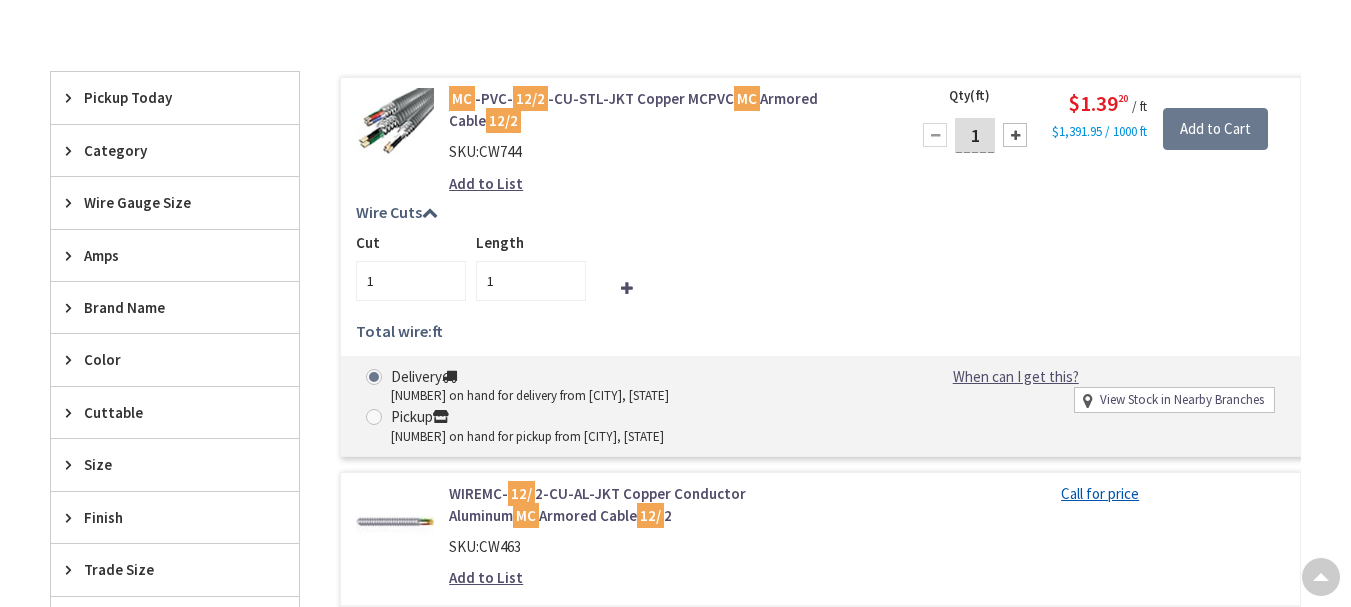 scroll, scrollTop: 600, scrollLeft: 0, axis: vertical 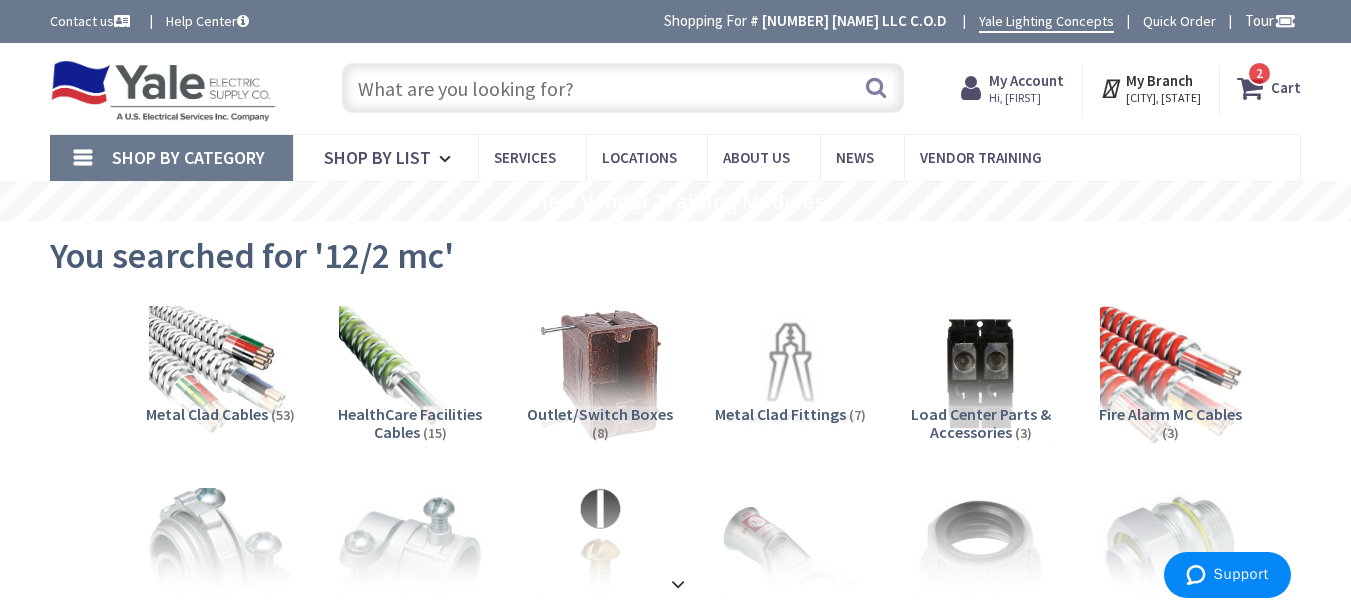 click at bounding box center [623, 88] 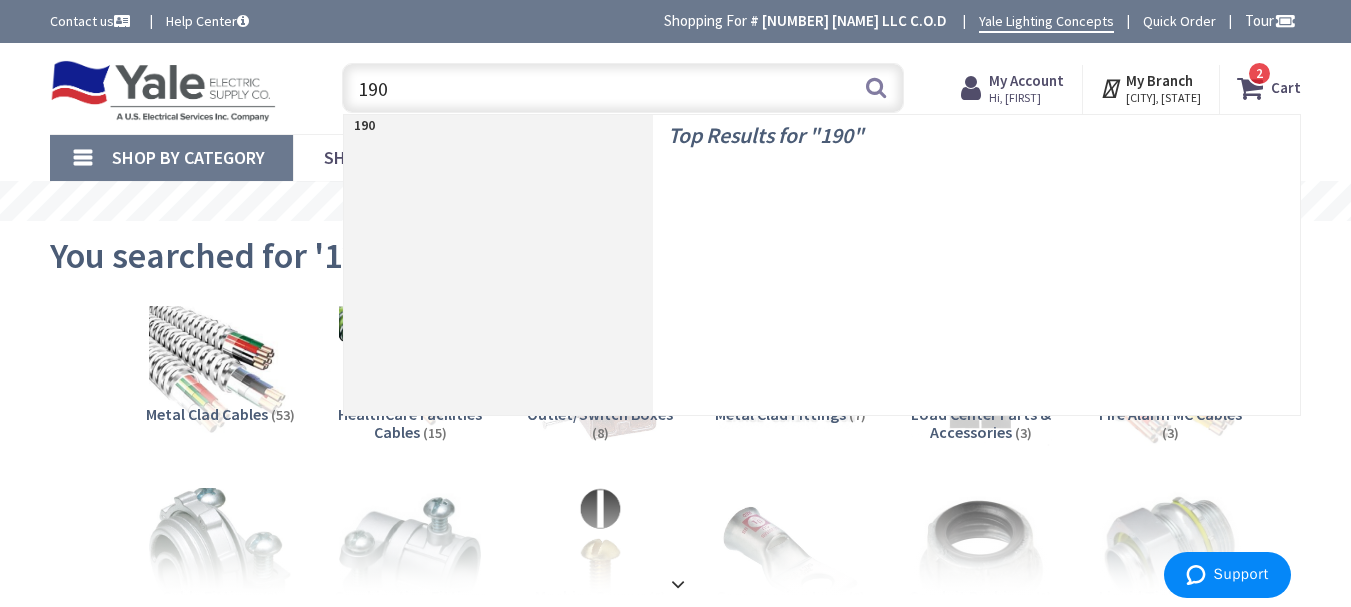 type on "1900" 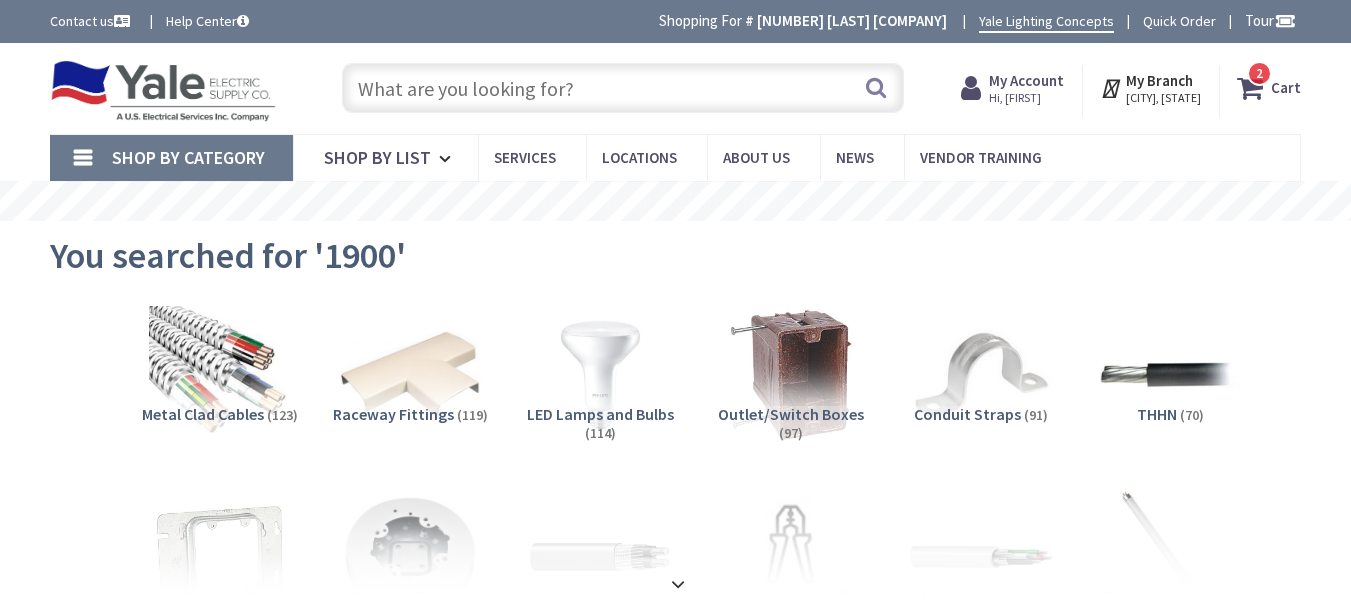 scroll, scrollTop: 0, scrollLeft: 0, axis: both 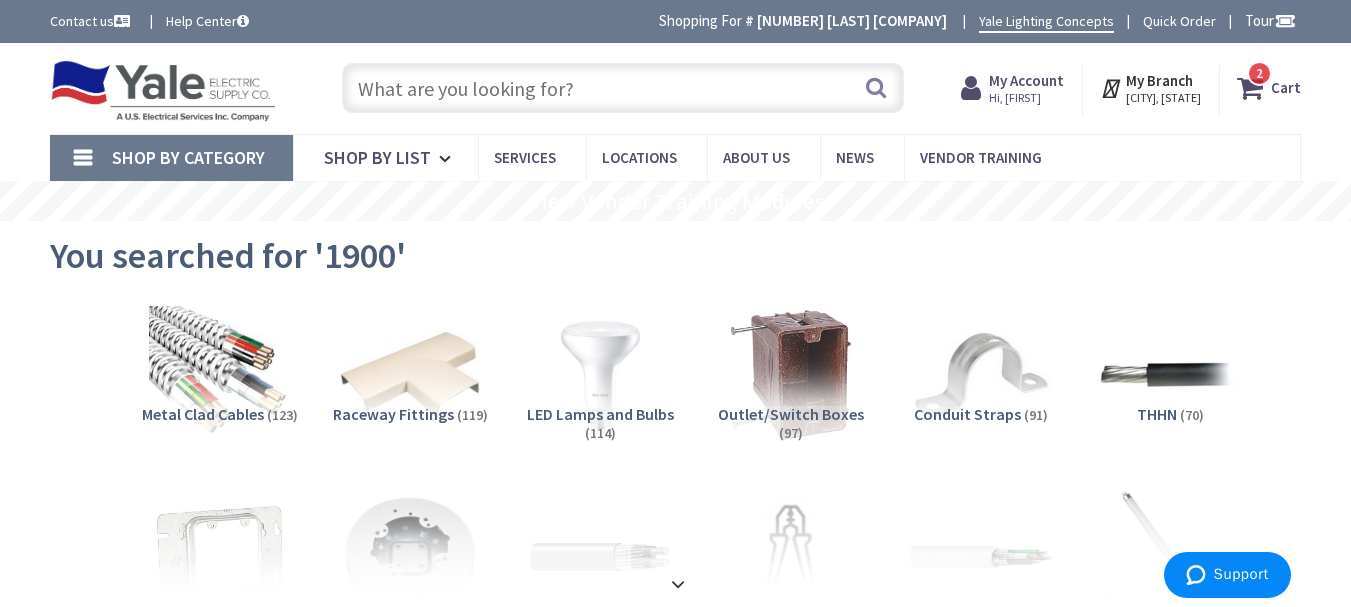 click at bounding box center [623, 88] 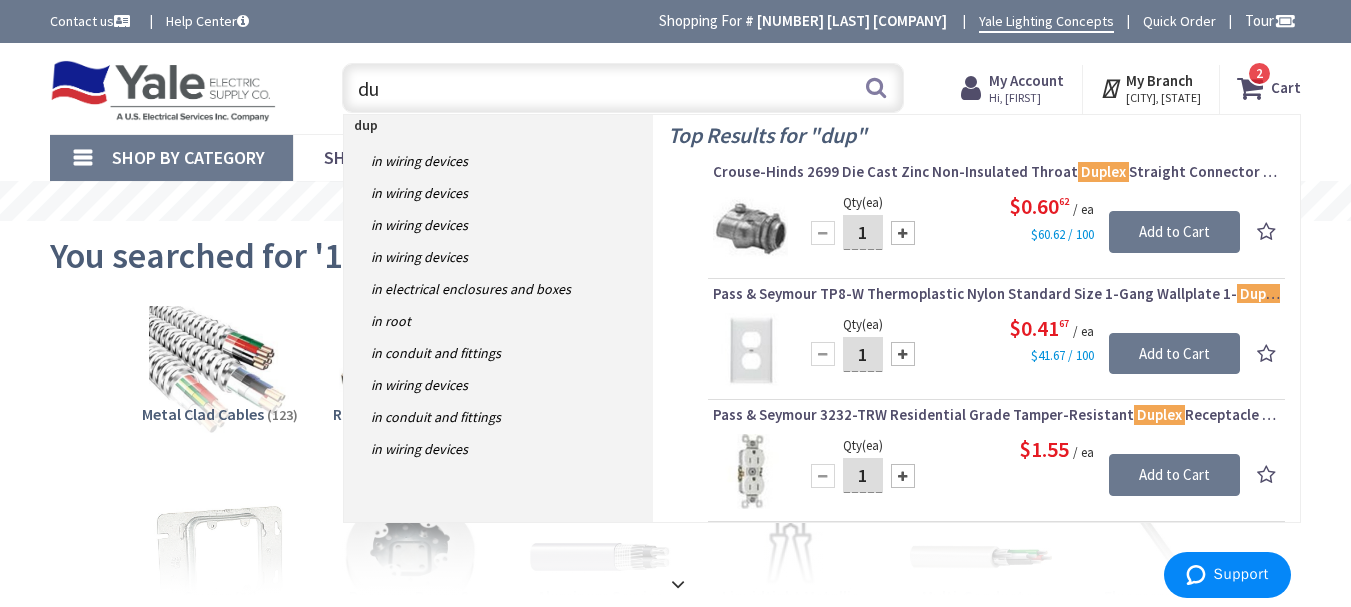 type on "d" 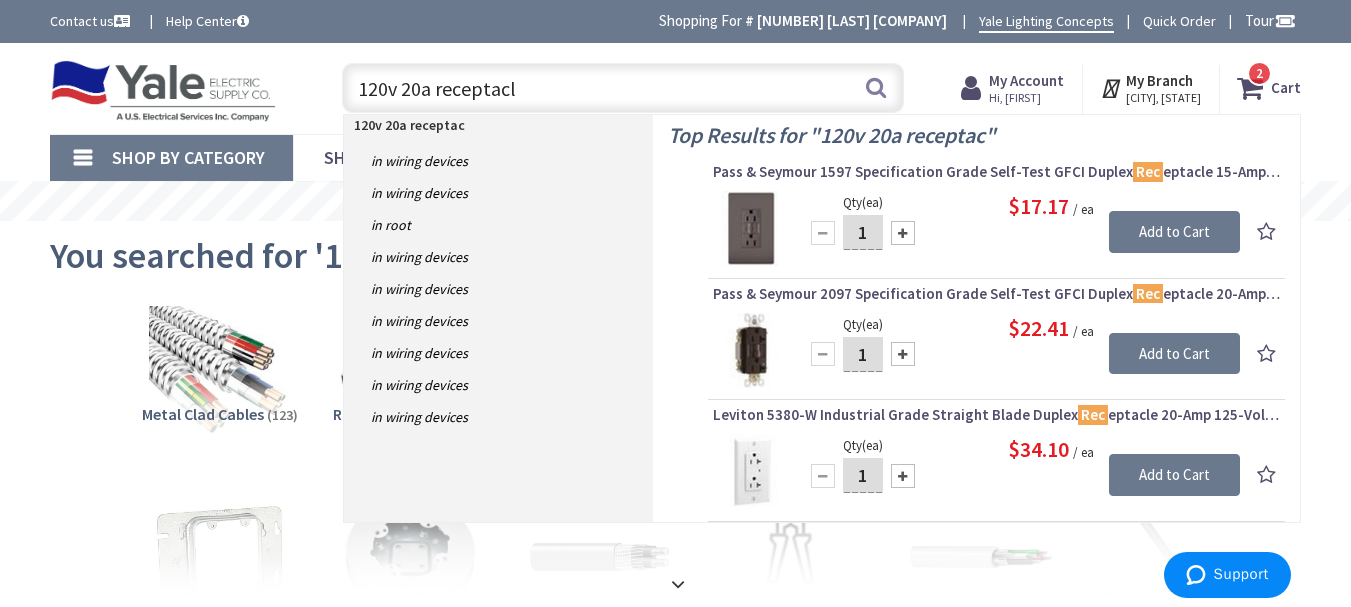 type on "120v 20a receptacle" 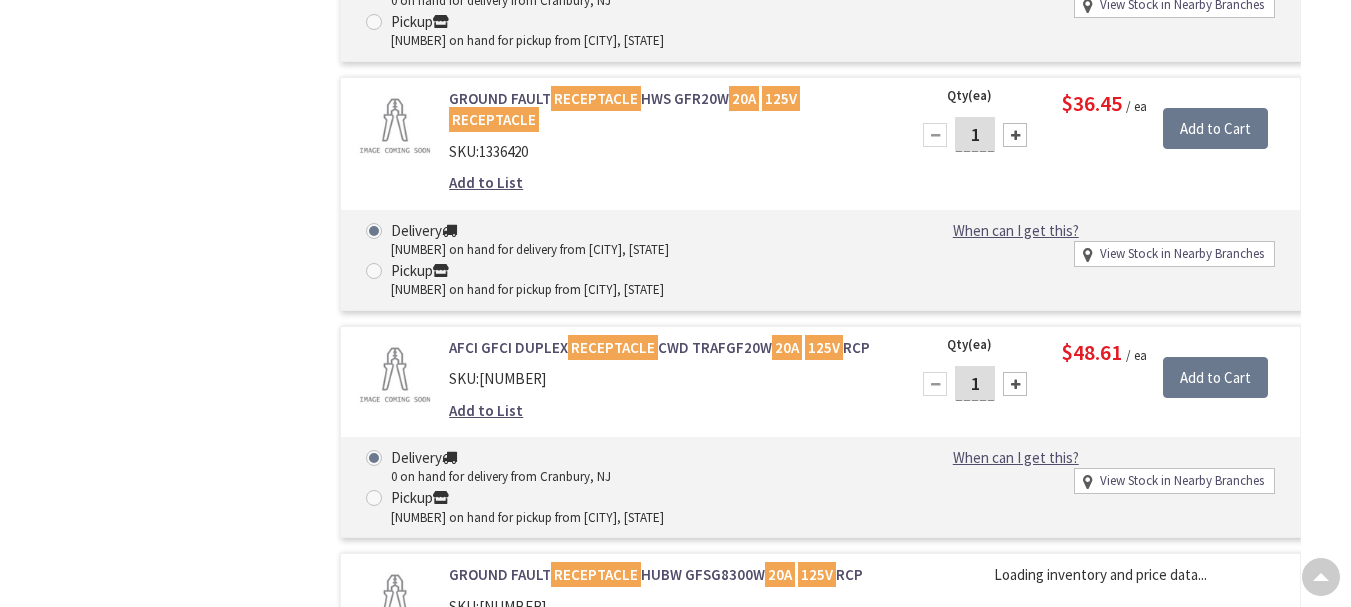 scroll, scrollTop: 885, scrollLeft: 0, axis: vertical 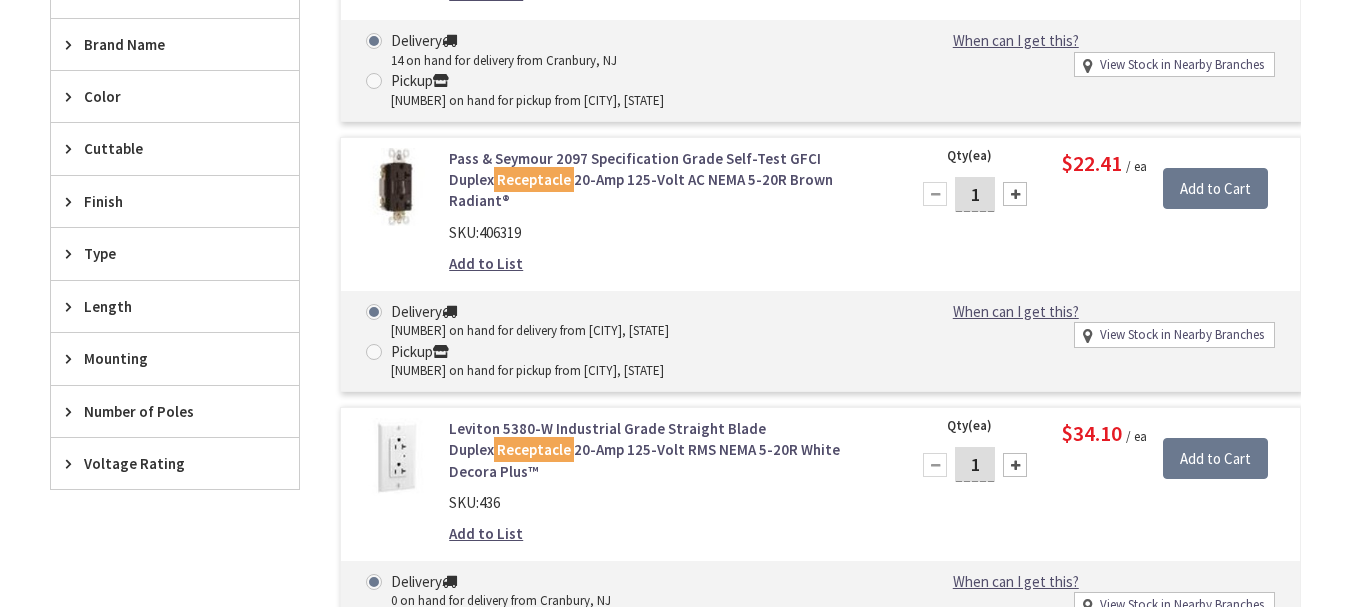 click at bounding box center (600, -510) 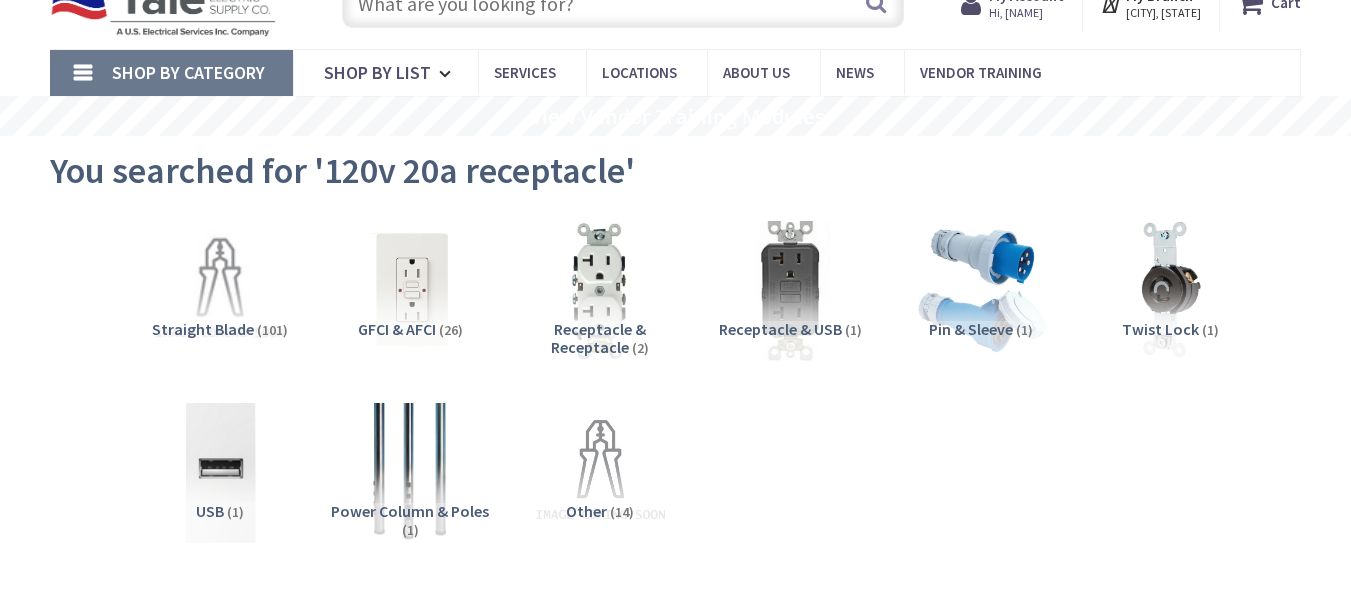 scroll, scrollTop: 0, scrollLeft: 0, axis: both 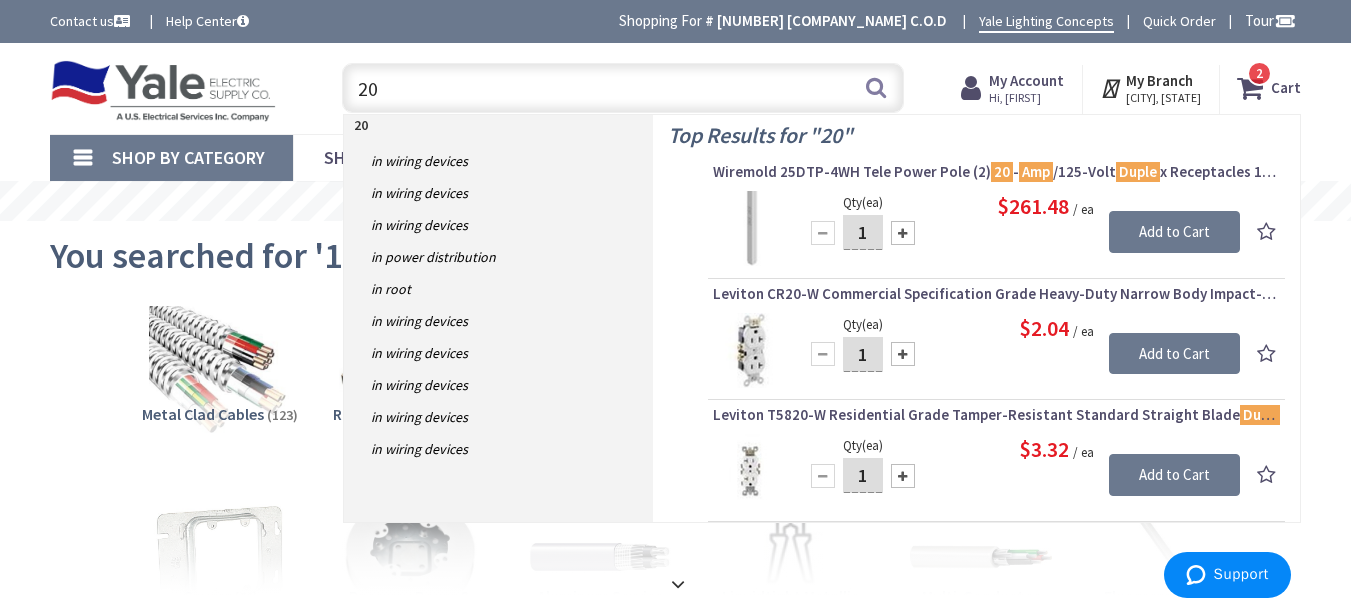 type on "2" 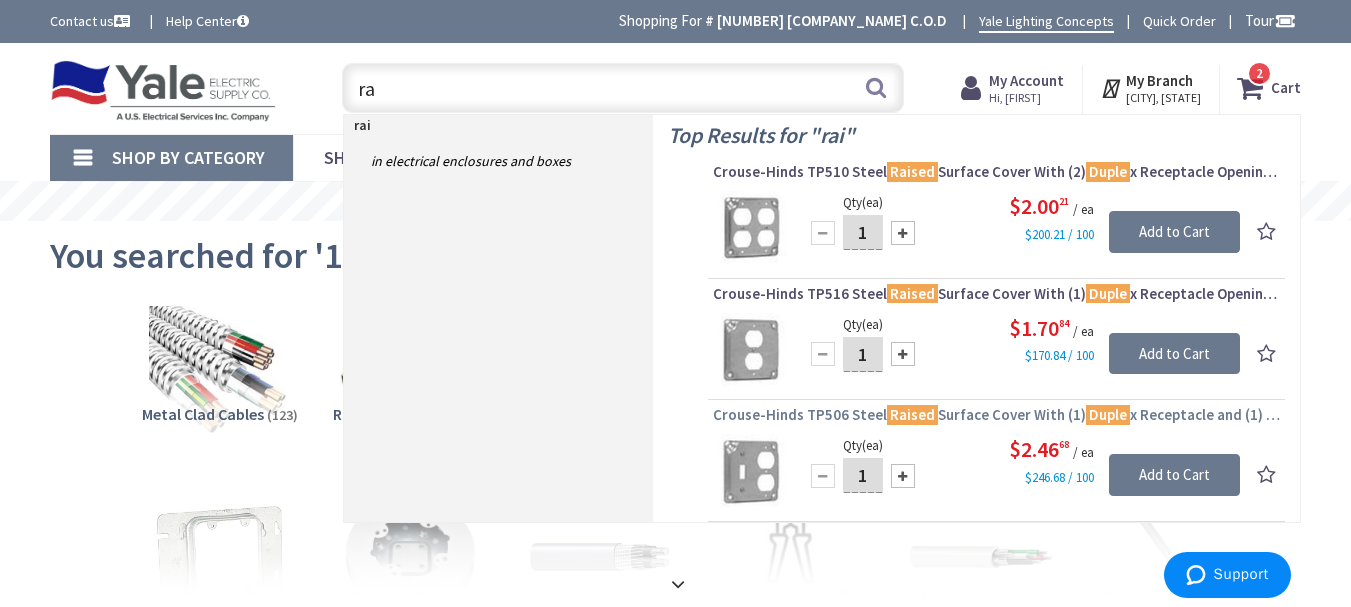 type on "r" 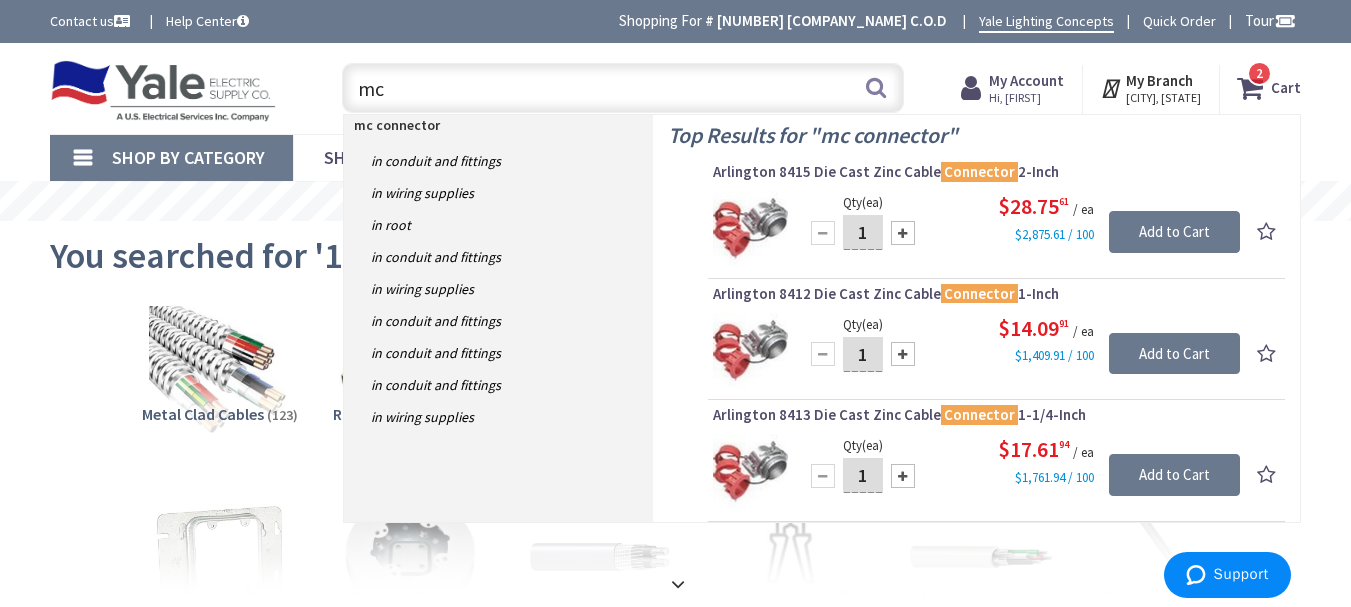 type on "m" 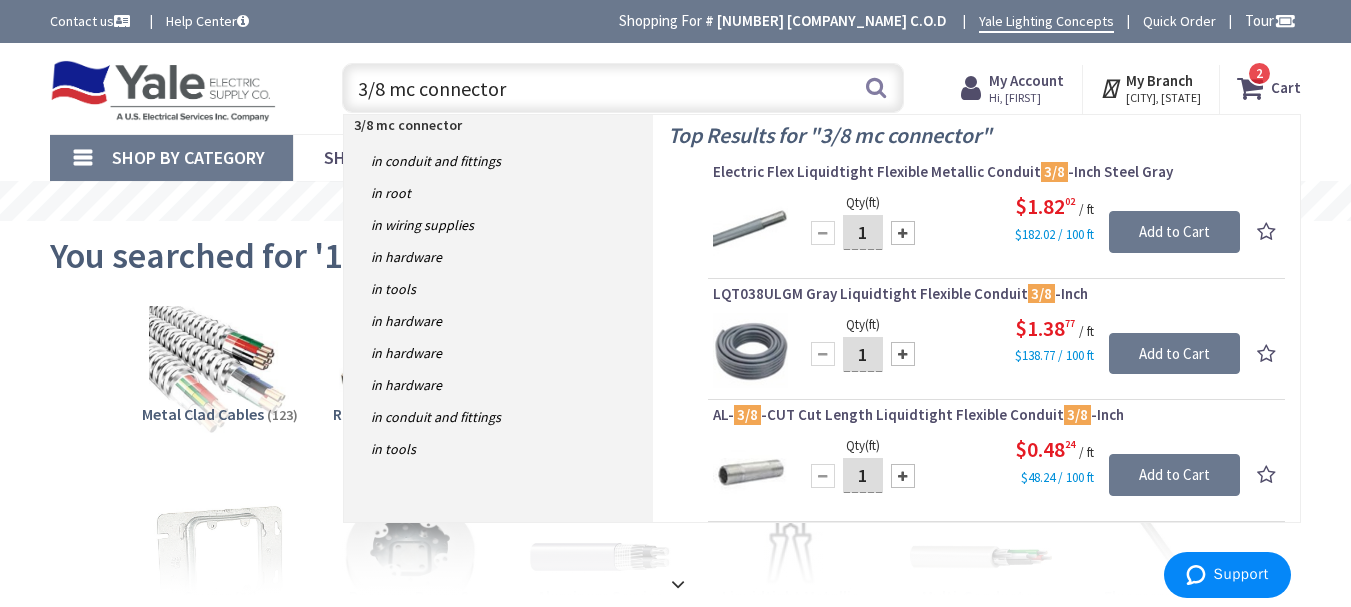 type on "3/8 mc connectore" 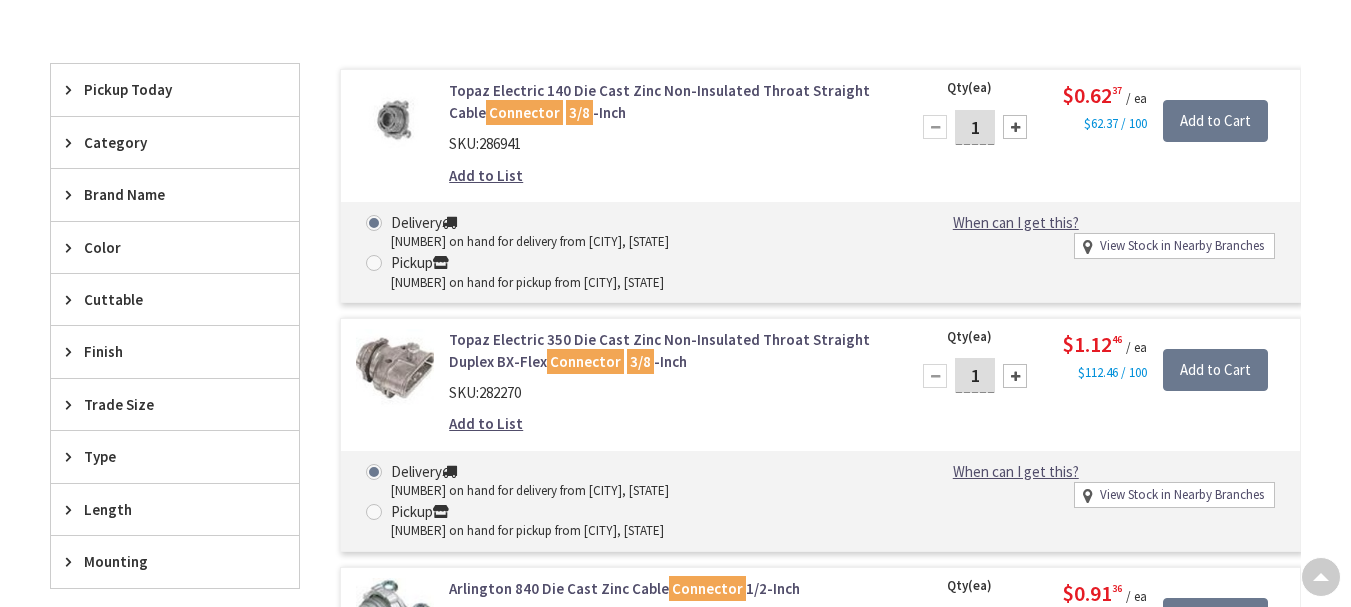 scroll, scrollTop: 500, scrollLeft: 0, axis: vertical 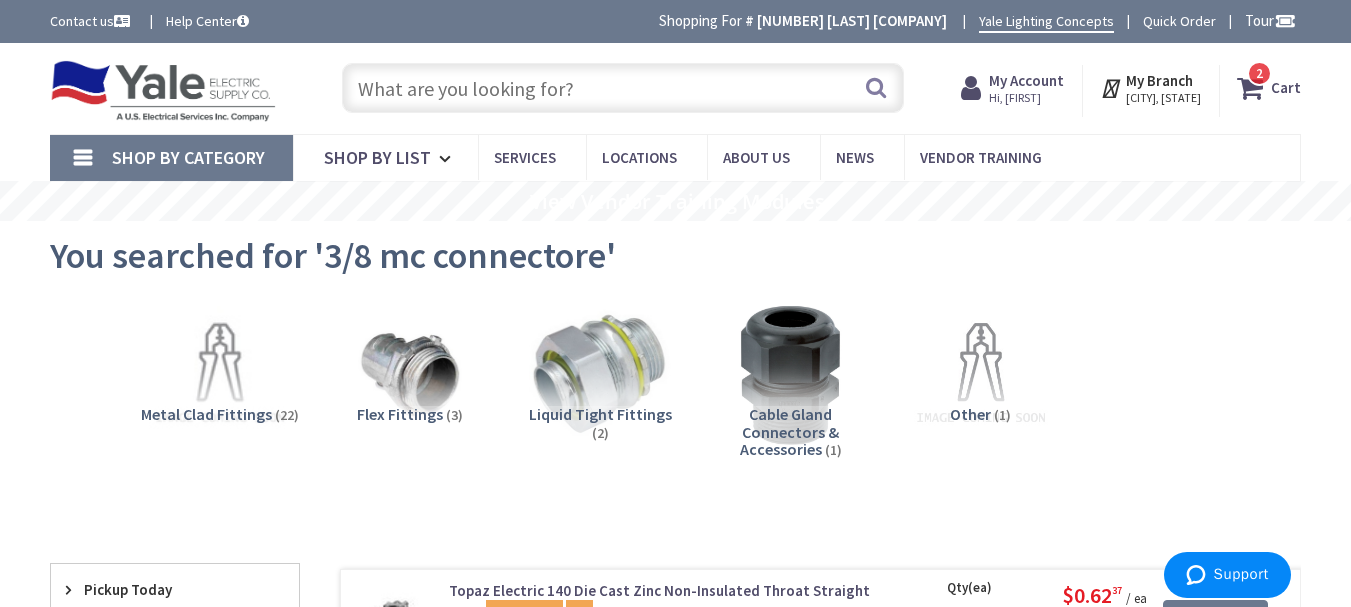 click at bounding box center (623, 88) 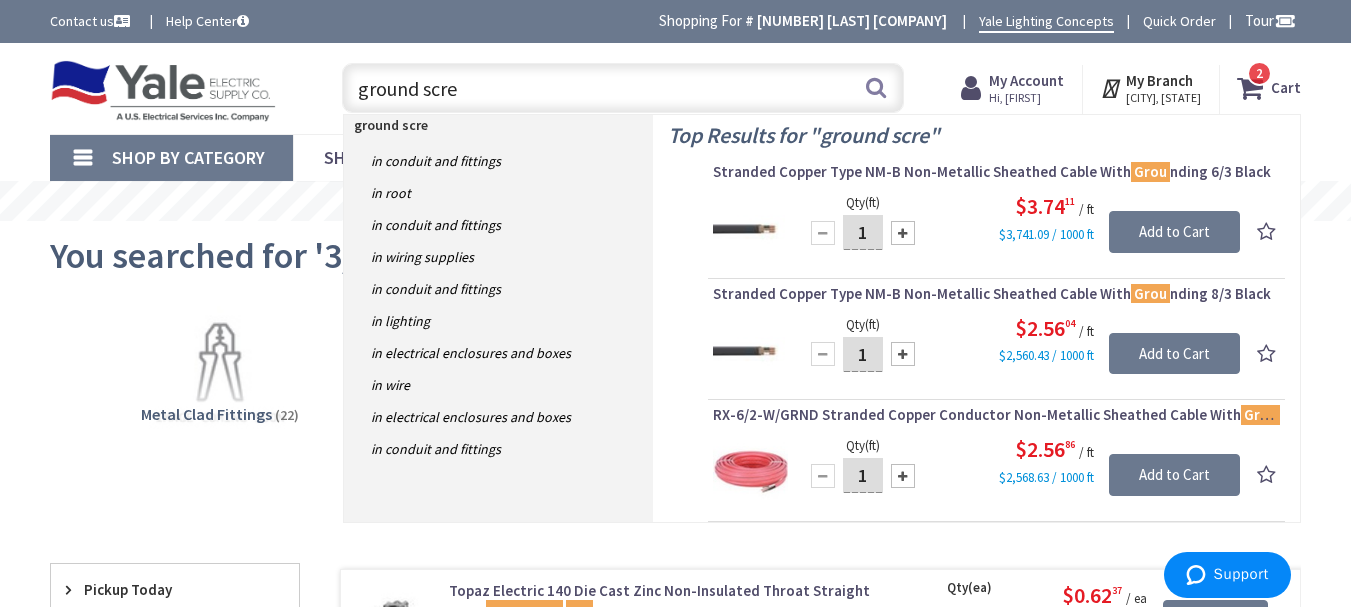 type on "ground screw" 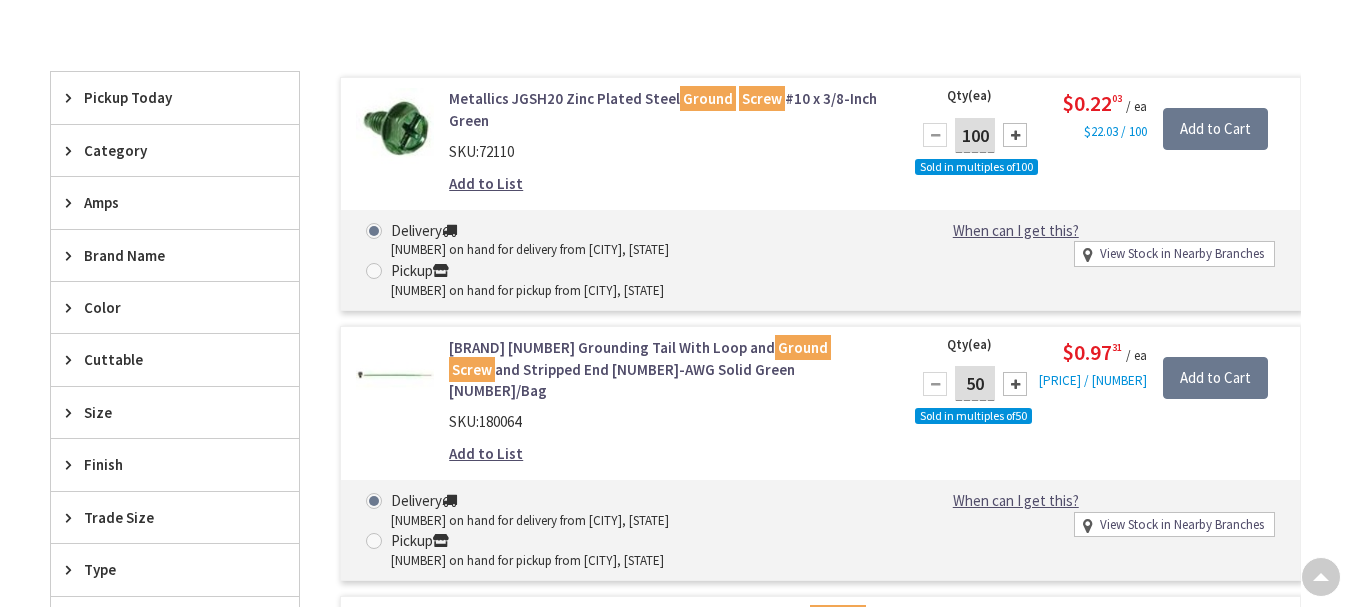 scroll, scrollTop: 600, scrollLeft: 0, axis: vertical 